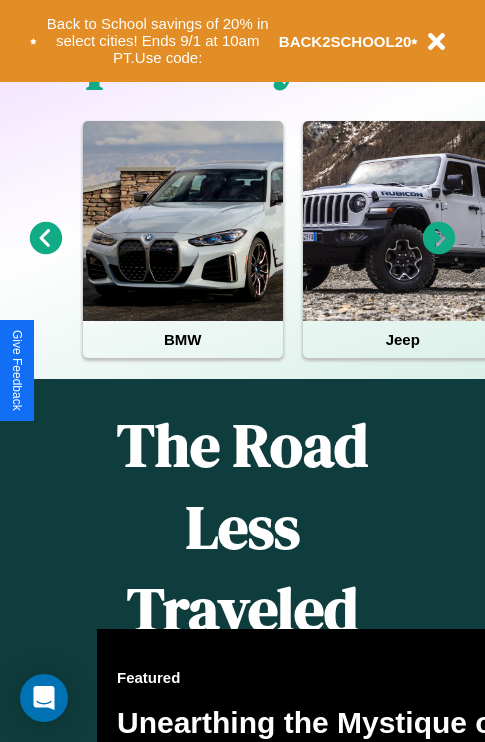 scroll, scrollTop: 2423, scrollLeft: 0, axis: vertical 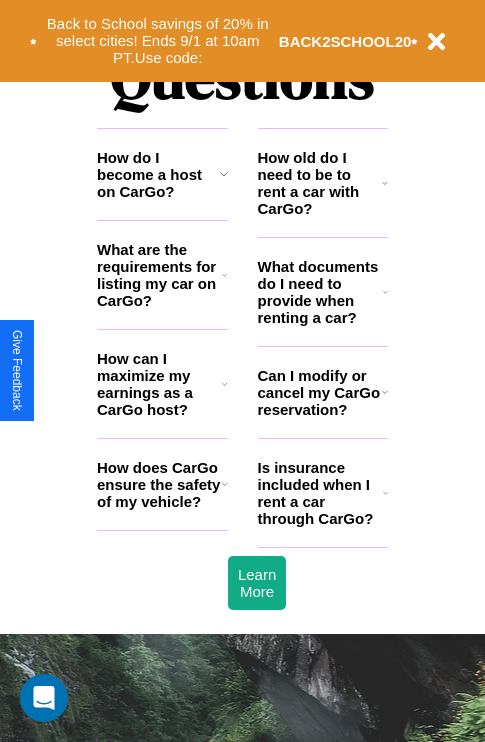 click on "How old do I need to be to rent a car with CarGo?" at bounding box center (320, 183) 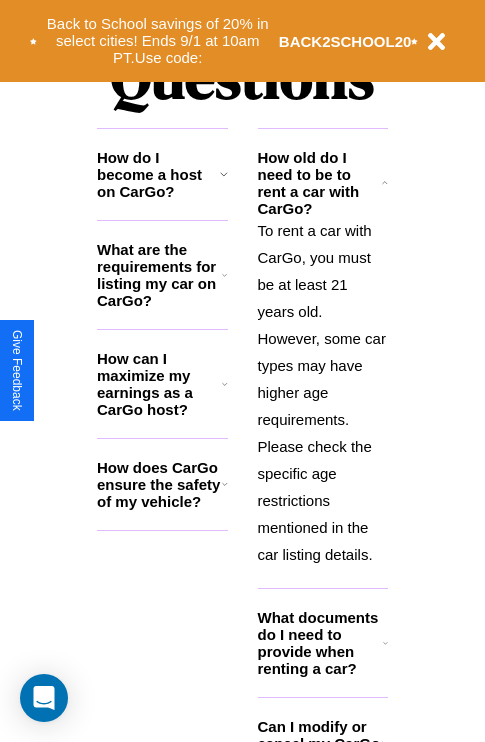 click on "How do I become a host on CarGo?" at bounding box center [158, 174] 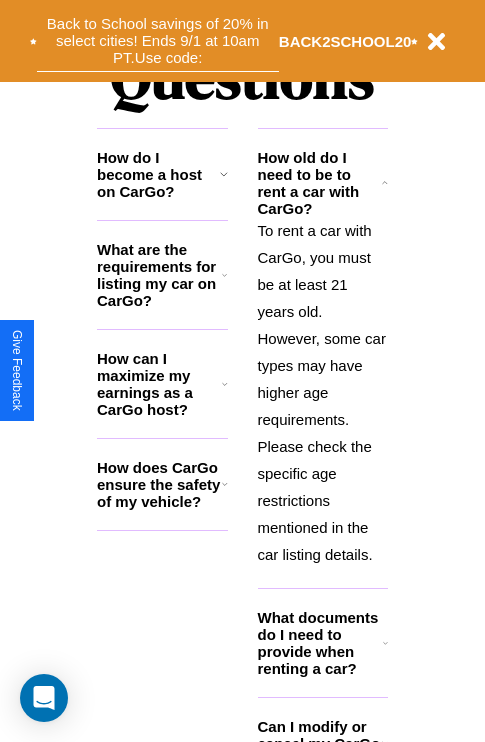 click on "Back to School savings of 20% in select cities! Ends 9/1 at 10am PT.  Use code:" at bounding box center [158, 41] 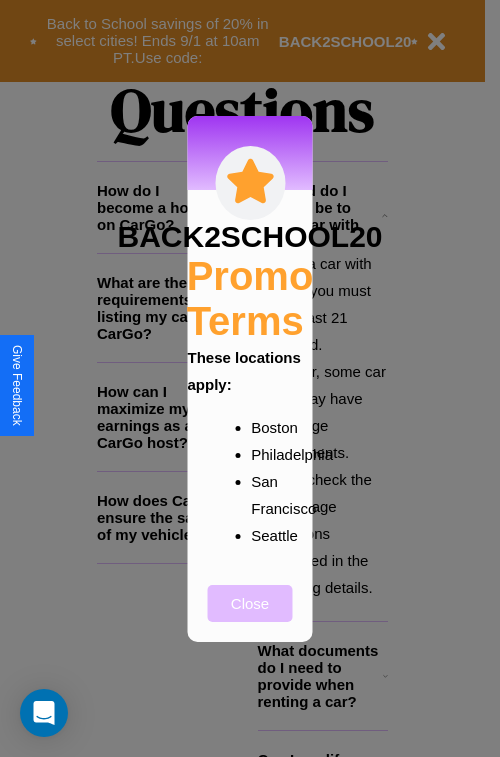 click on "Close" at bounding box center (250, 603) 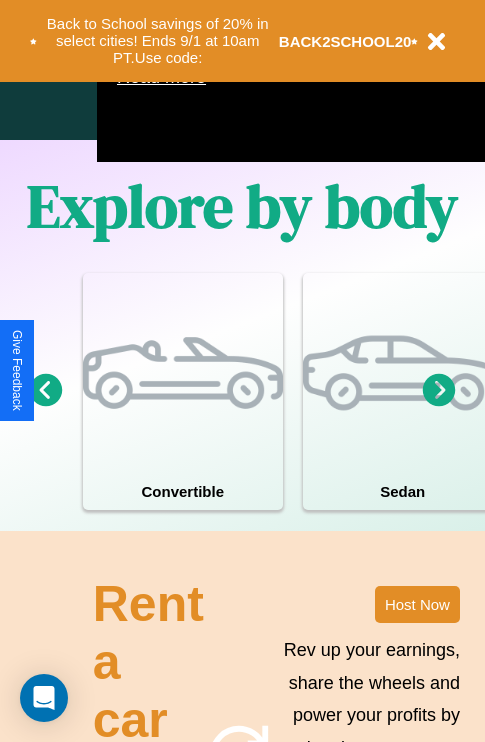 scroll, scrollTop: 1285, scrollLeft: 0, axis: vertical 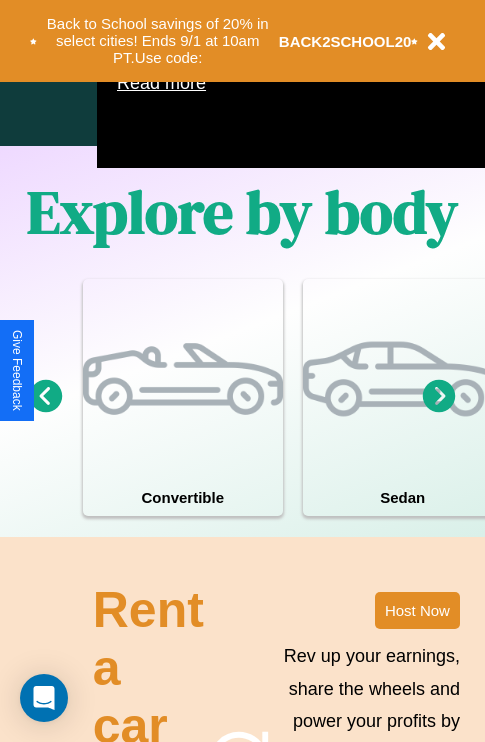 click 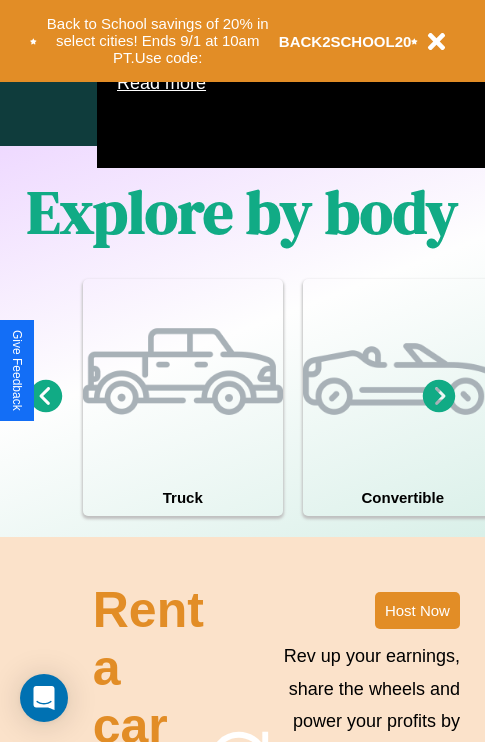 click 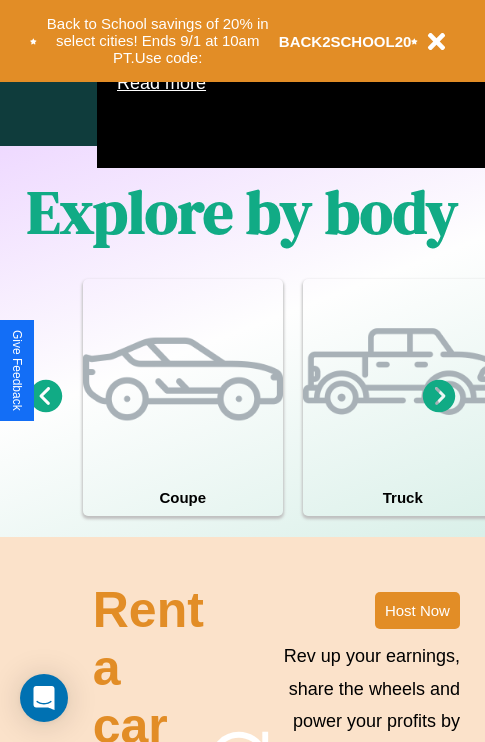 click 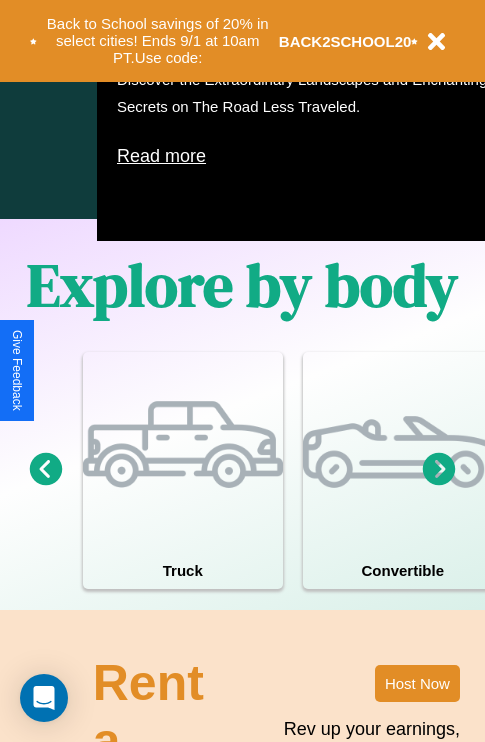 scroll, scrollTop: 0, scrollLeft: 0, axis: both 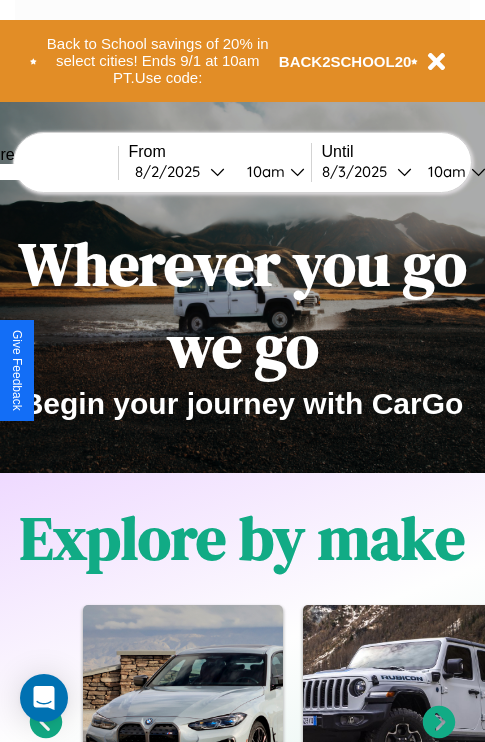 click at bounding box center (43, 172) 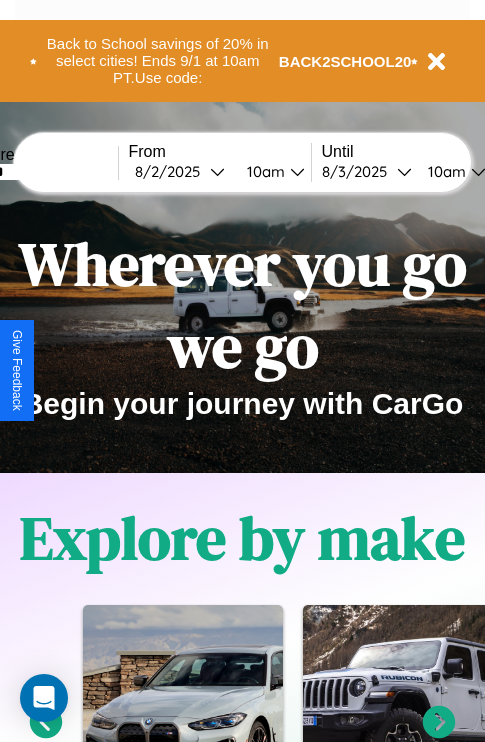 type on "******" 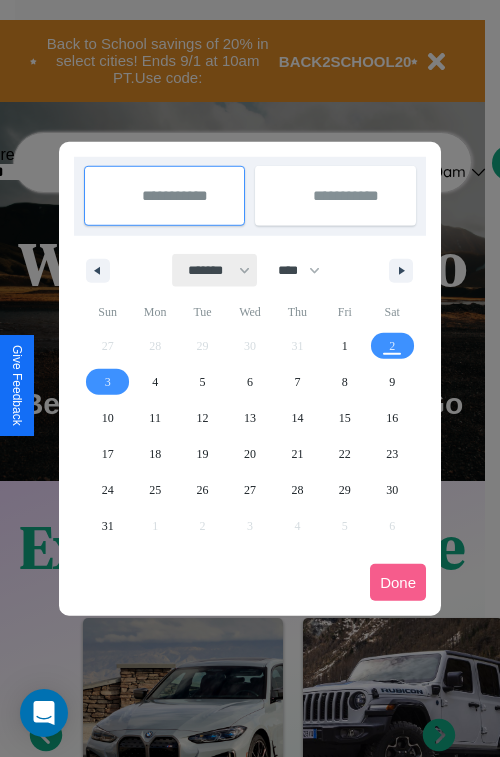 click on "******* ******** ***** ***** *** **** **** ****** ********* ******* ******** ********" at bounding box center (215, 270) 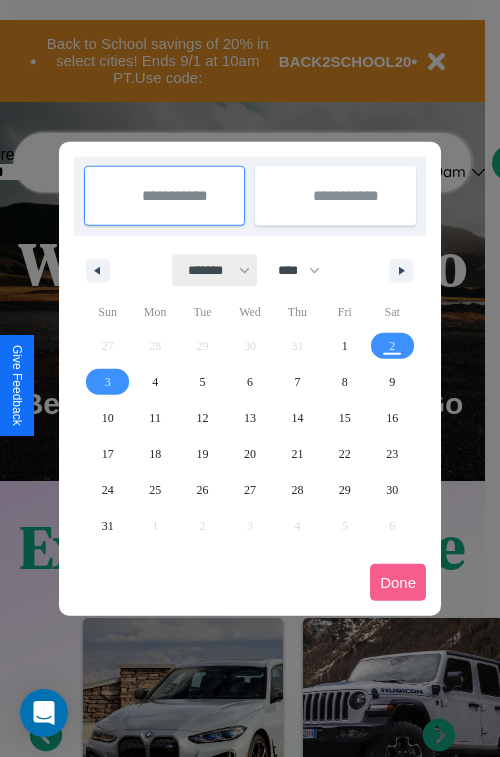 select on "*" 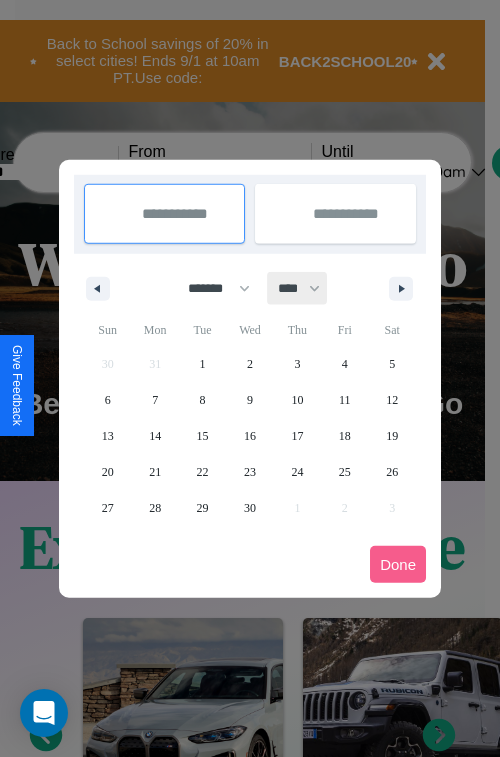 click on "**** **** **** **** **** **** **** **** **** **** **** **** **** **** **** **** **** **** **** **** **** **** **** **** **** **** **** **** **** **** **** **** **** **** **** **** **** **** **** **** **** **** **** **** **** **** **** **** **** **** **** **** **** **** **** **** **** **** **** **** **** **** **** **** **** **** **** **** **** **** **** **** **** **** **** **** **** **** **** **** **** **** **** **** **** **** **** **** **** **** **** **** **** **** **** **** **** **** **** **** **** **** **** **** **** **** **** **** **** **** **** **** **** **** **** **** **** **** **** **** ****" at bounding box center (298, 288) 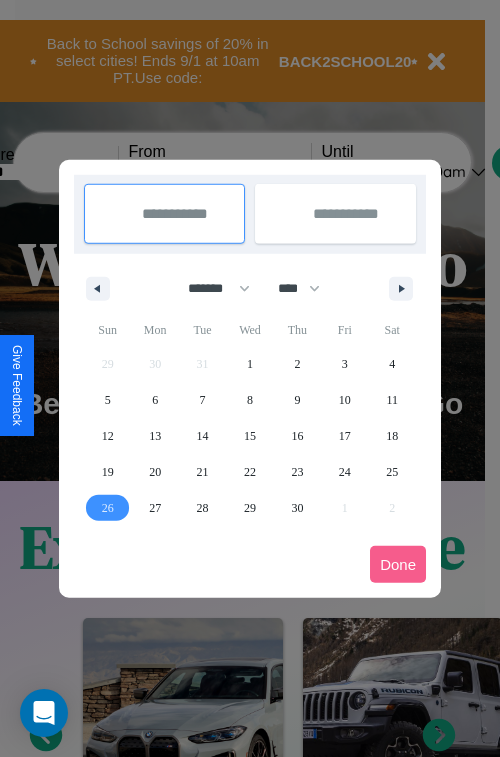 click on "26" at bounding box center [108, 508] 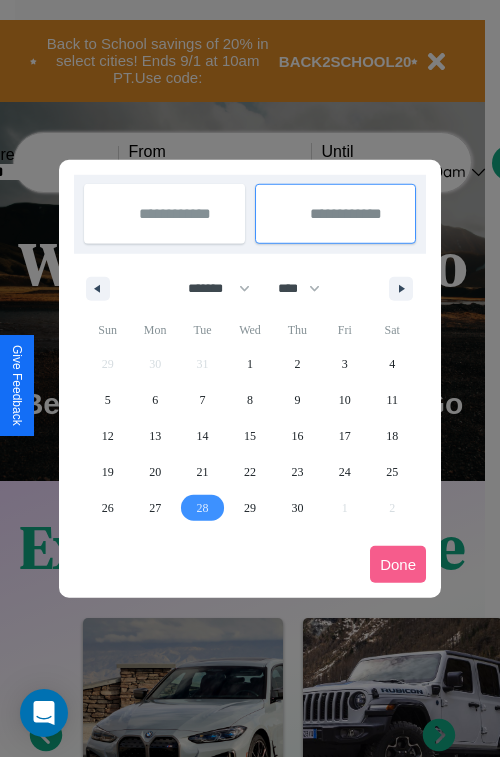 click on "28" at bounding box center [203, 508] 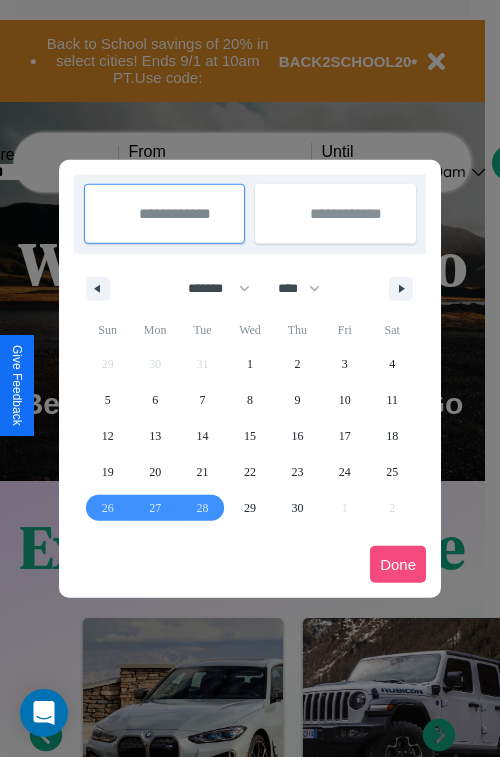 click on "Done" at bounding box center (398, 564) 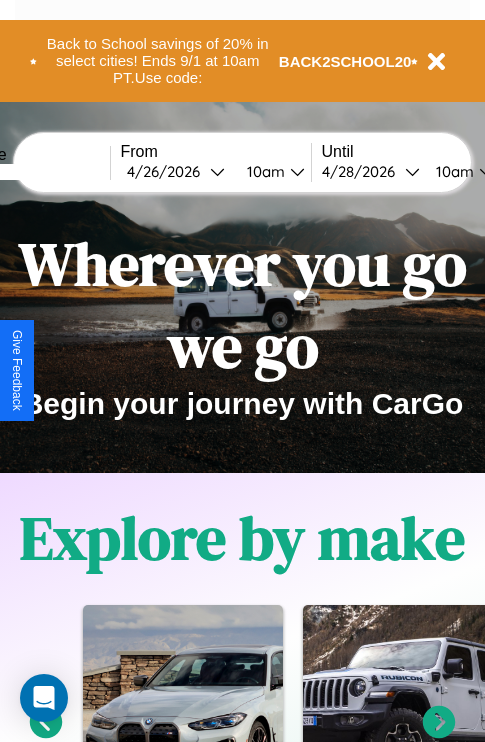 scroll, scrollTop: 0, scrollLeft: 76, axis: horizontal 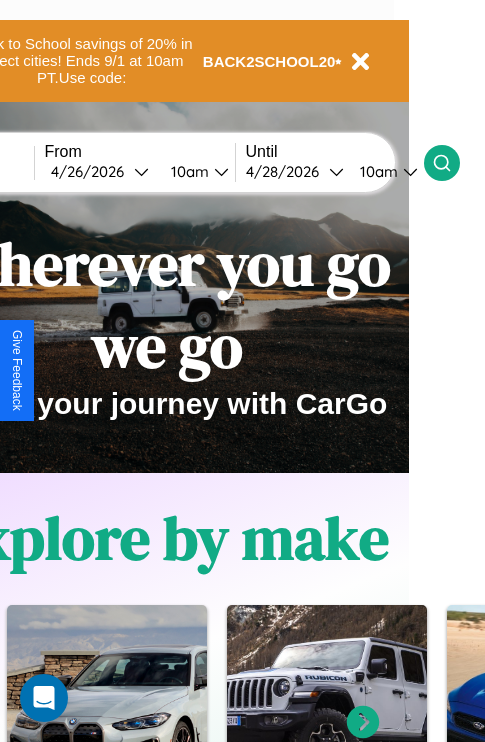 click 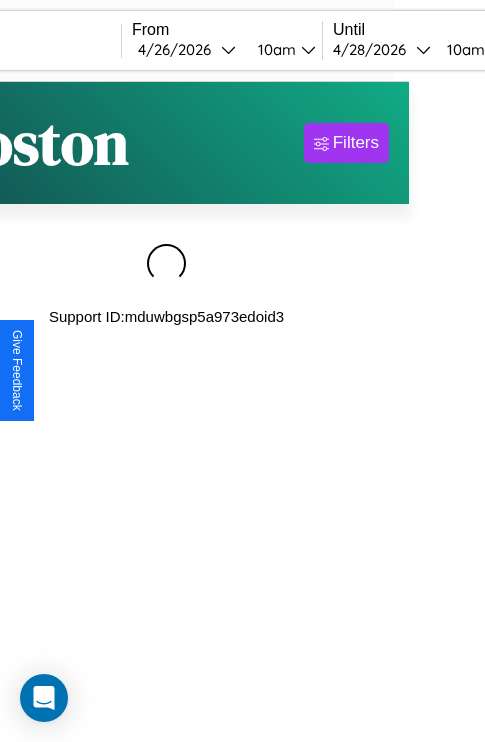 scroll, scrollTop: 0, scrollLeft: 0, axis: both 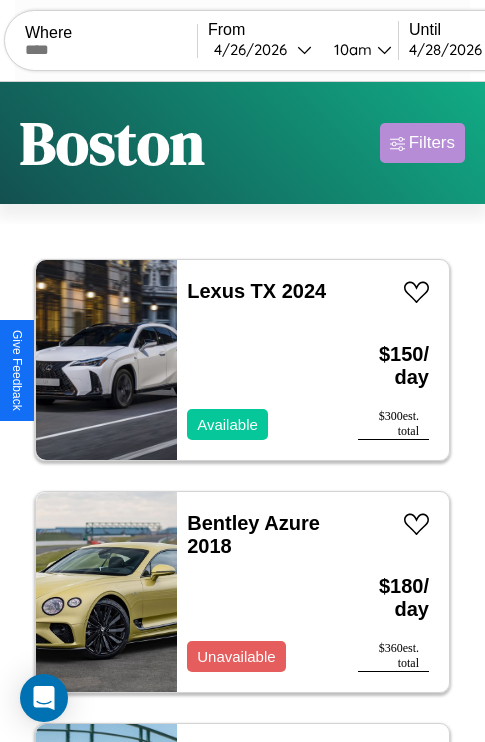 click on "Filters" at bounding box center [432, 143] 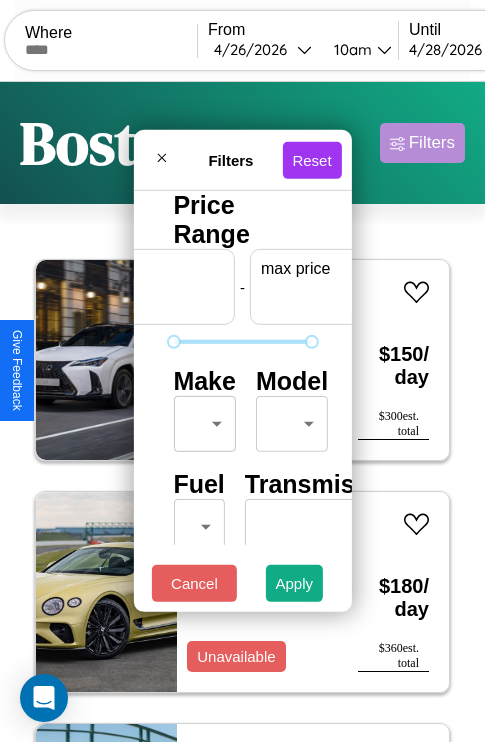 scroll, scrollTop: 0, scrollLeft: 124, axis: horizontal 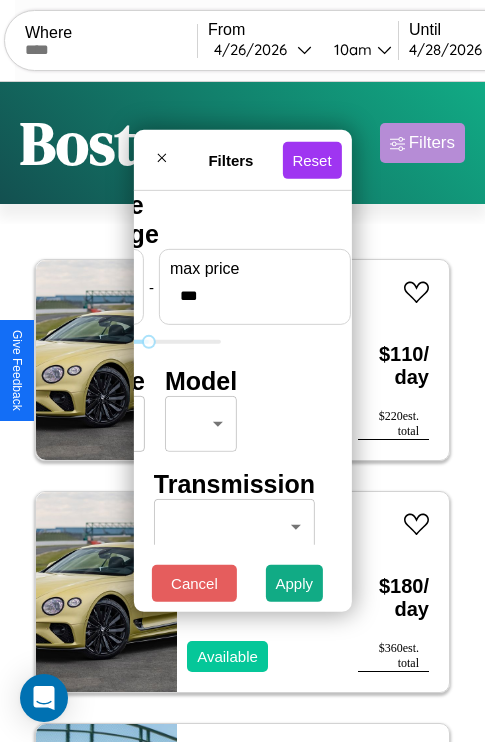 type on "***" 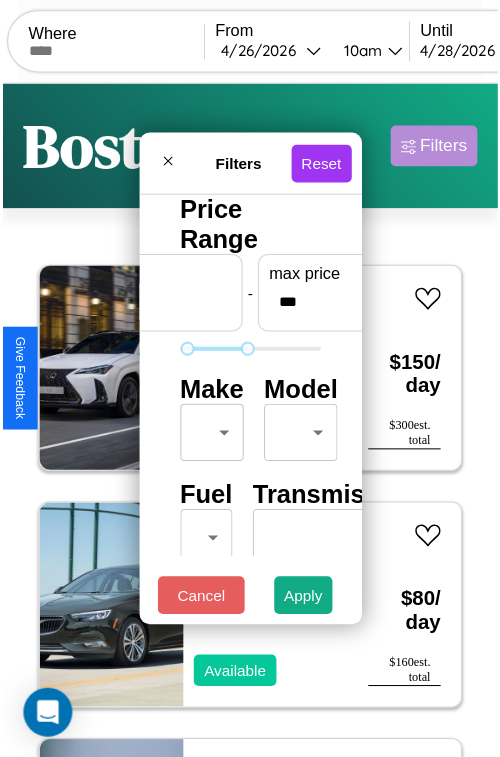 scroll, scrollTop: 59, scrollLeft: 0, axis: vertical 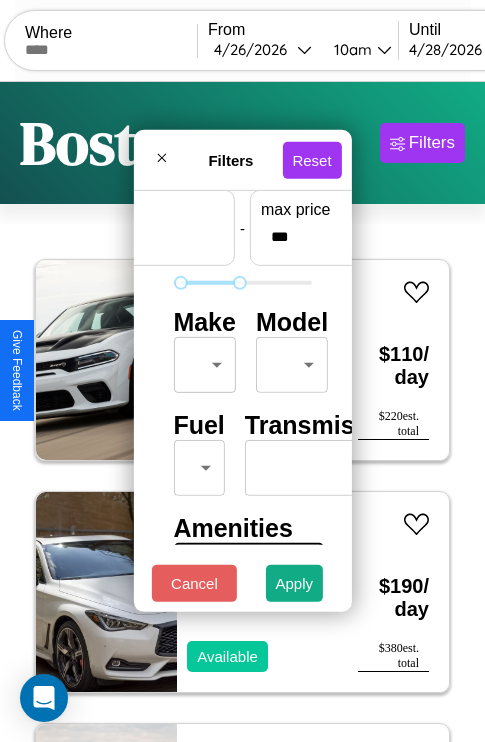 type on "**" 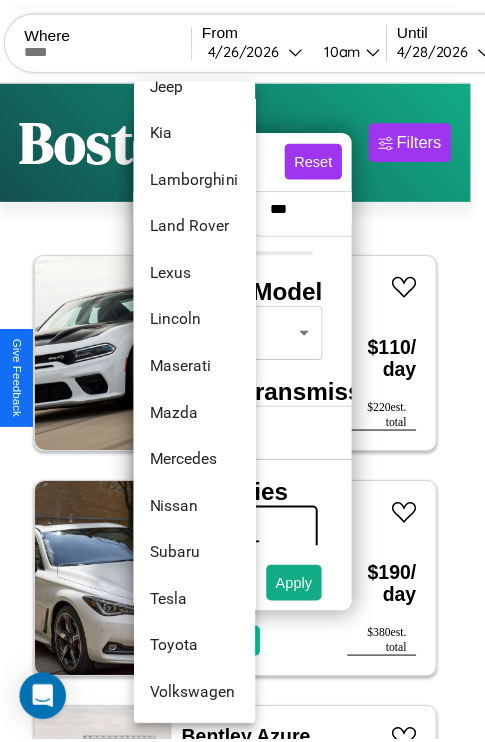 scroll, scrollTop: 1083, scrollLeft: 0, axis: vertical 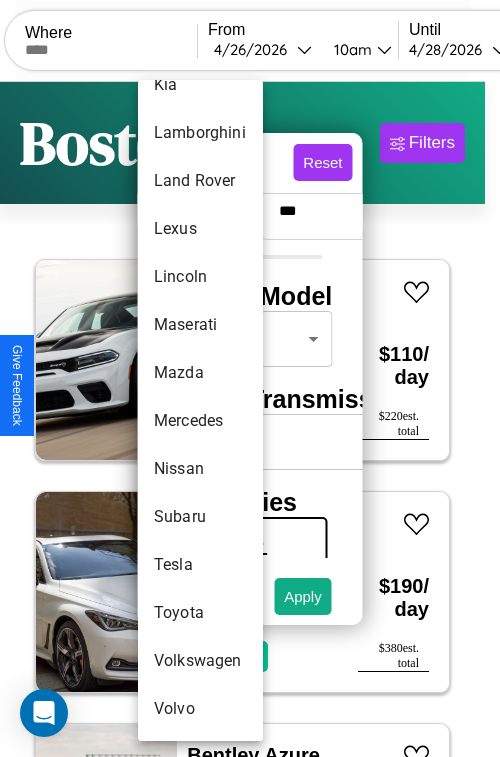 click on "Tesla" at bounding box center [200, 565] 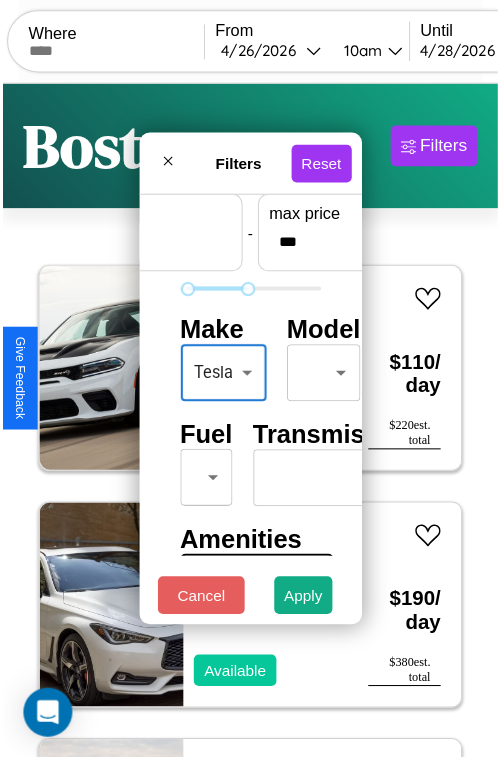 scroll, scrollTop: 59, scrollLeft: 7, axis: both 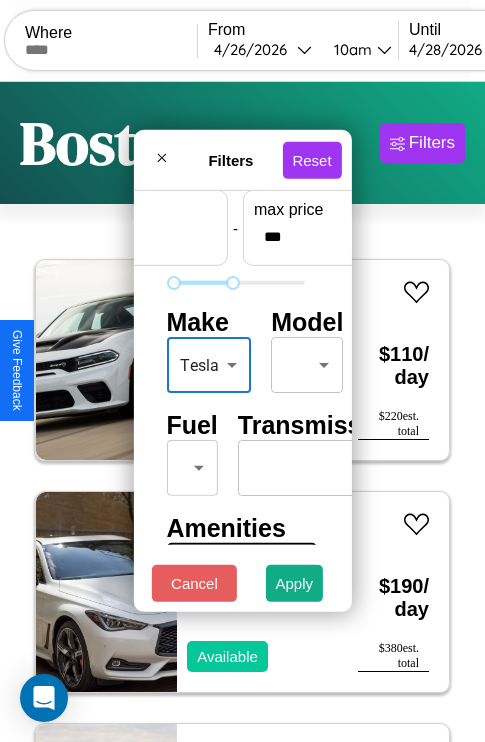 click on "CarGo Where From [DATE] [TIME] Until [DATE] [TIME] Become a Host Login Sign Up [CITY] Filters 33 cars in this area These cars can be picked up in this city. Dodge Mirada 2017 Available $ 110 / day $ 220 est. total Infiniti M37 2022 Available $ 190 / day $ 380 est. total Bentley Azure 2018 Available $ 180 / day $ 360 est. total Buick Skylark 2014 Unavailable $ 80 / day $ 160 est. total Hyundai Sonata 2020 Available $ 40 / day $ 80 est. total Honda VTX1800F3 (VTX) 2019 Available $ 30 / day $ 60 est. total Dodge Ram Wagon 2018 Unavailable $ 200 / day $ 400 est. total Maserati TC 2023 Available $ 50 / day $ 100 est. total Land Rover Range Rover Sport 2014 Available $ 30 / day $ 60 est. total Subaru DL 2024 Available $ 60 / day $ 120 est. total Volkswagen Rabbit 2020 Available $ 160 / day $ 320 est. total Mercedes L1316 2022 Unavailable $ 60 / day $ 120 est. total Jeep Comanche 2018 Available $ 120 / day $ 240 est. total $" at bounding box center (242, 412) 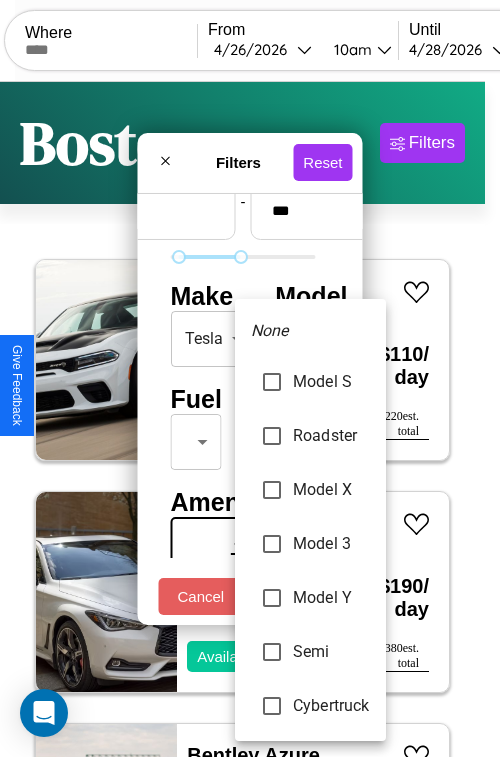 type on "*******" 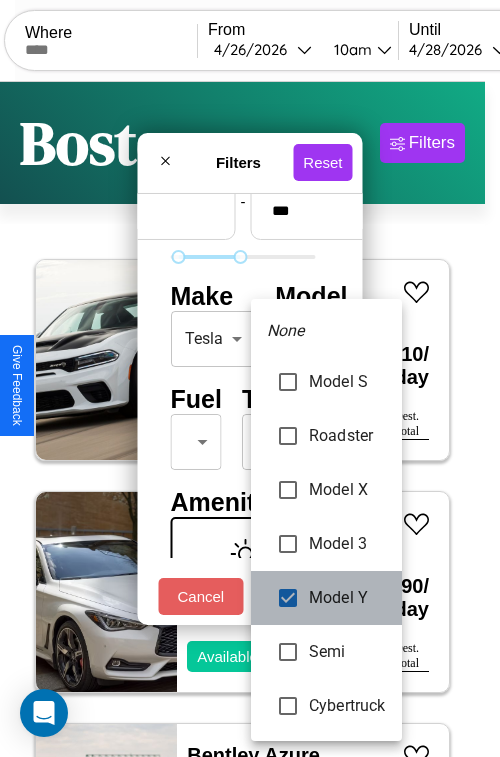 scroll, scrollTop: 107, scrollLeft: 0, axis: vertical 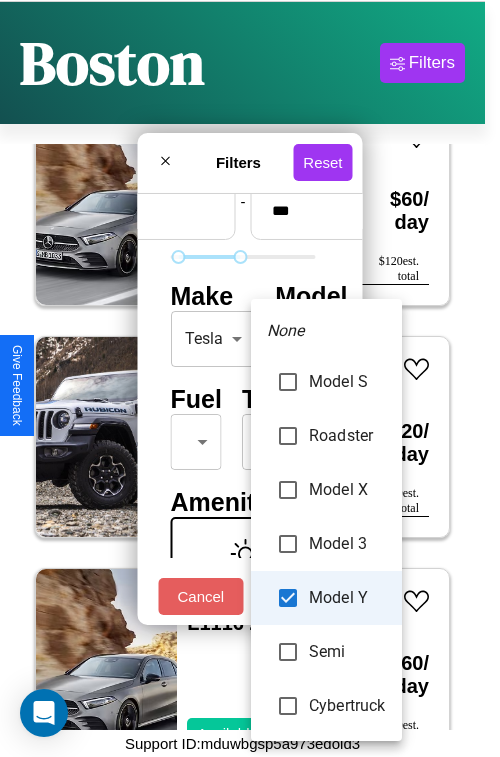 click at bounding box center (250, 378) 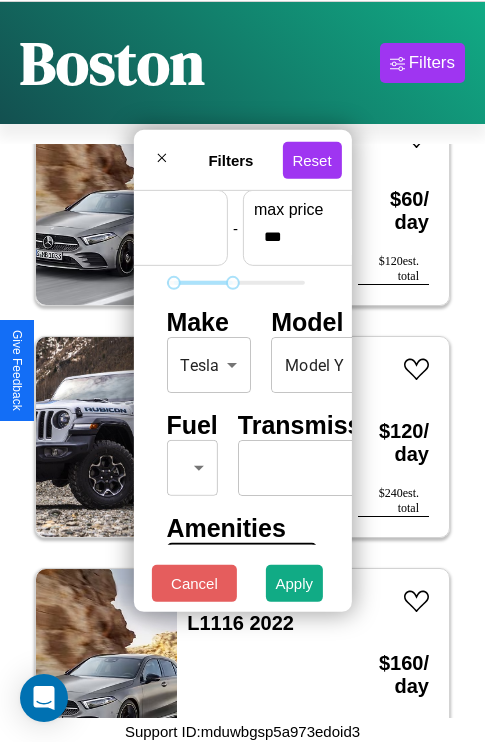 click on "None Model S Roadster Model X Model 3 Model Y Semi Cybertruck" at bounding box center [242, 371] 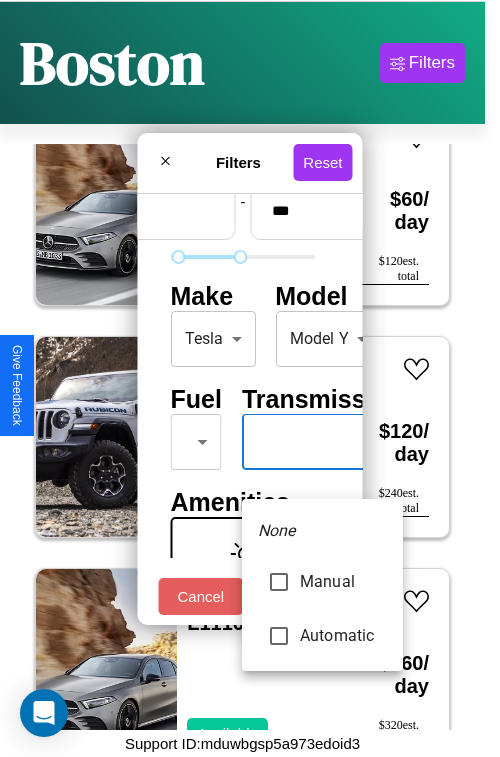 click at bounding box center (250, 378) 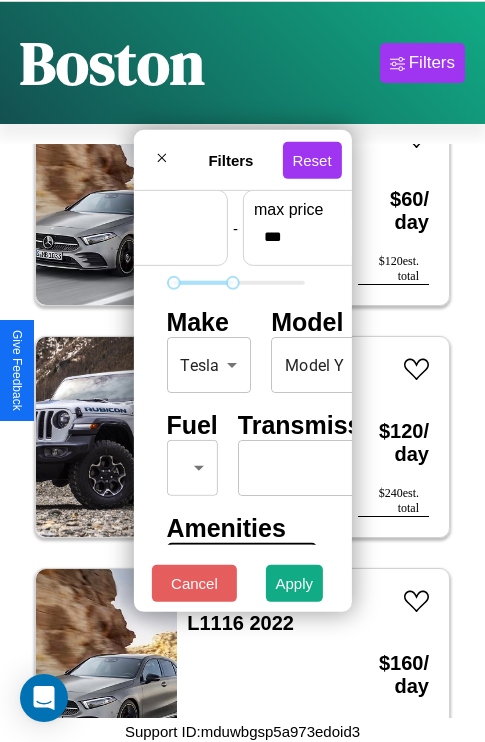 click on "None Manual Automatic" at bounding box center (242, 371) 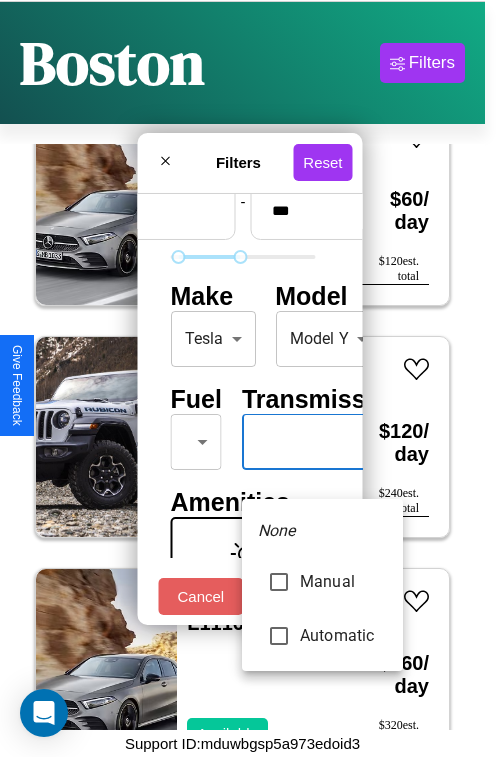 click at bounding box center (250, 378) 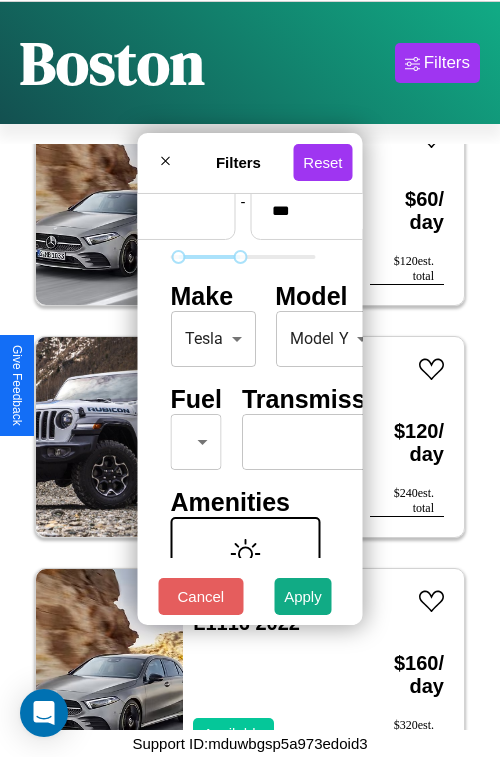 click on "None Manual Automatic" at bounding box center (250, 378) 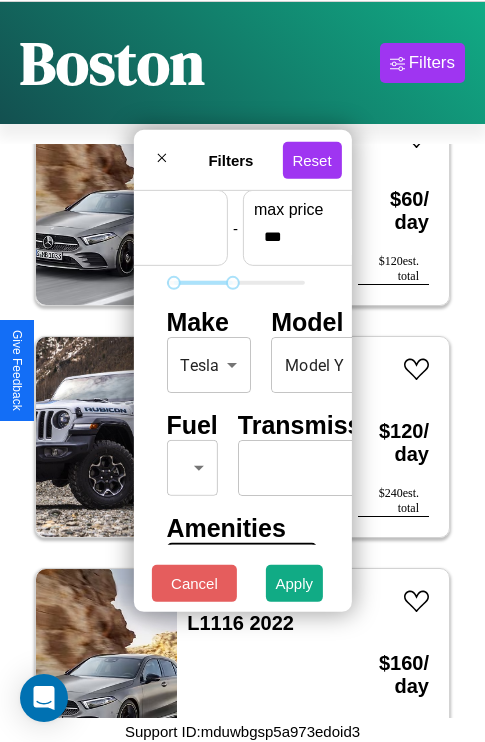 click on "CarGo Where From [DATE] [TIME] Until [DATE] [TIME] Become a Host Login Sign Up [CITY] Filters 33 cars in this area These cars can be picked up in this city. Dodge Mirada 2017 Available $ 110 / day $ 220 est. total Infiniti M37 2022 Available $ 190 / day $ 380 est. total Bentley Azure 2018 Available $ 180 / day $ 360 est. total Buick Skylark 2014 Unavailable $ 80 / day $ 160 est. total Hyundai Sonata 2020 Available $ 40 / day $ 80 est. total Honda VTX1800F3 (VTX) 2019 Available $ 30 / day $ 60 est. total Dodge Ram Wagon 2018 Unavailable $ 200 / day $ 400 est. total Maserati TC 2023 Available $ 50 / day $ 100 est. total Land Rover Range Rover Sport 2014 Available $ 30 / day $ 60 est. total Subaru DL 2024 Available $ 60 / day $ 120 est. total Volkswagen Rabbit 2020 Available $ 160 / day $ 320 est. total Mercedes L1316 2022 Unavailable $ 60 / day $ 120 est. total Jeep Comanche 2018 Available $ 120 / day $ 240 est. total $" at bounding box center [242, 332] 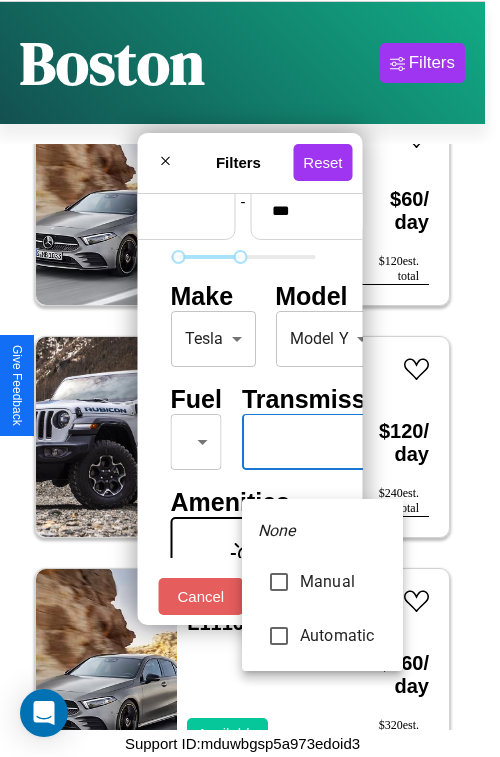 click at bounding box center [250, 378] 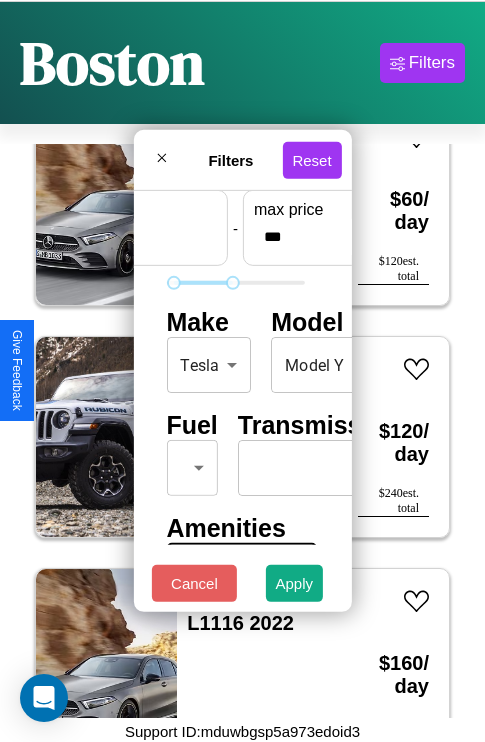 click on "CarGo Where From [DATE] [TIME] Until [DATE] [TIME] Become a Host Login Sign Up [CITY] Filters 33 cars in this area These cars can be picked up in this city. Dodge Mirada 2017 Available $ 110 / day $ 220 est. total Infiniti M37 2022 Available $ 190 / day $ 380 est. total Bentley Azure 2018 Available $ 180 / day $ 360 est. total Buick Skylark 2014 Unavailable $ 80 / day $ 160 est. total Hyundai Sonata 2020 Available $ 40 / day $ 80 est. total Honda VTX1800F3 (VTX) 2019 Available $ 30 / day $ 60 est. total Dodge Ram Wagon 2018 Unavailable $ 200 / day $ 400 est. total Maserati TC 2023 Available $ 50 / day $ 100 est. total Land Rover Range Rover Sport 2014 Available $ 30 / day $ 60 est. total Subaru DL 2024 Available $ 60 / day $ 120 est. total Volkswagen Rabbit 2020 Available $ 160 / day $ 320 est. total Mercedes L1316 2022 Unavailable $ 60 / day $ 120 est. total Jeep Comanche 2018 Available $ 120 / day $ 240 est. total $" at bounding box center (242, 332) 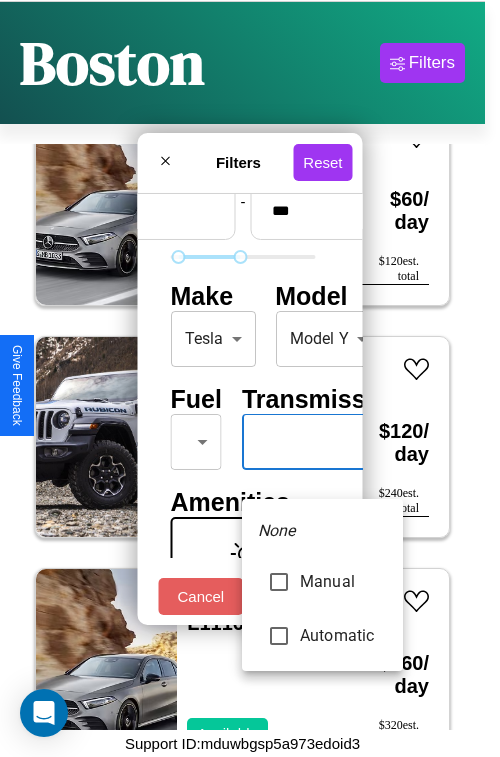 click at bounding box center (250, 378) 